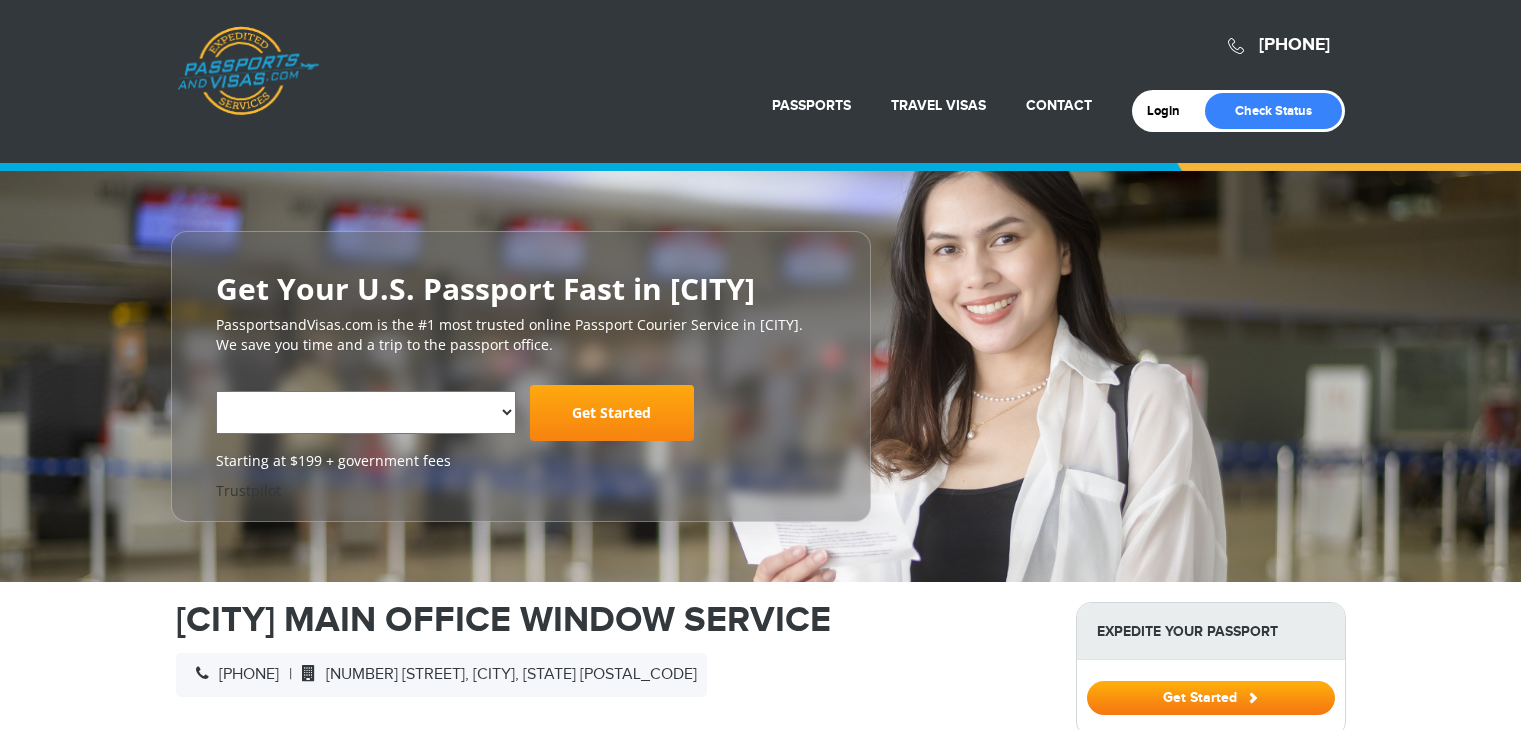 scroll, scrollTop: 0, scrollLeft: 0, axis: both 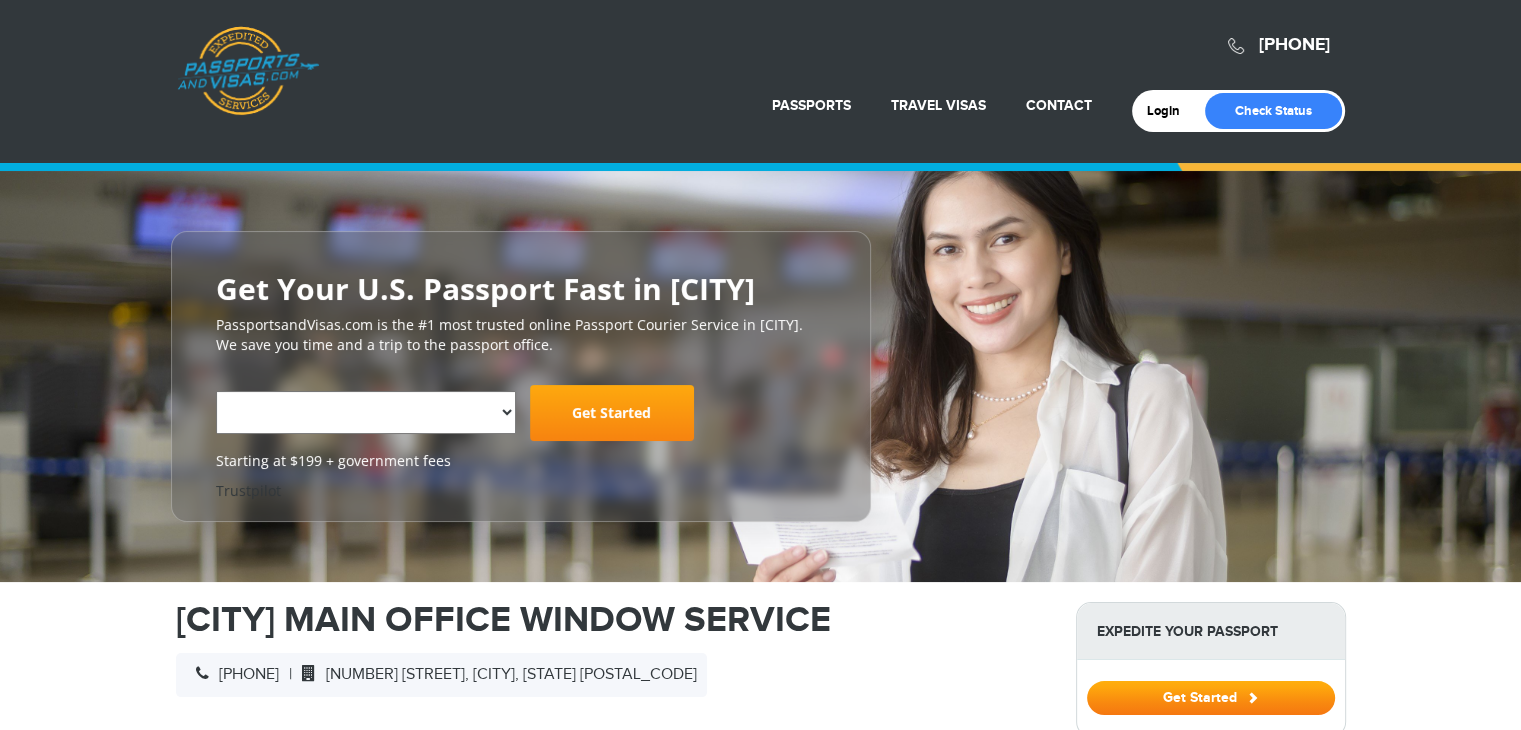 click on "**********" at bounding box center [366, 412] 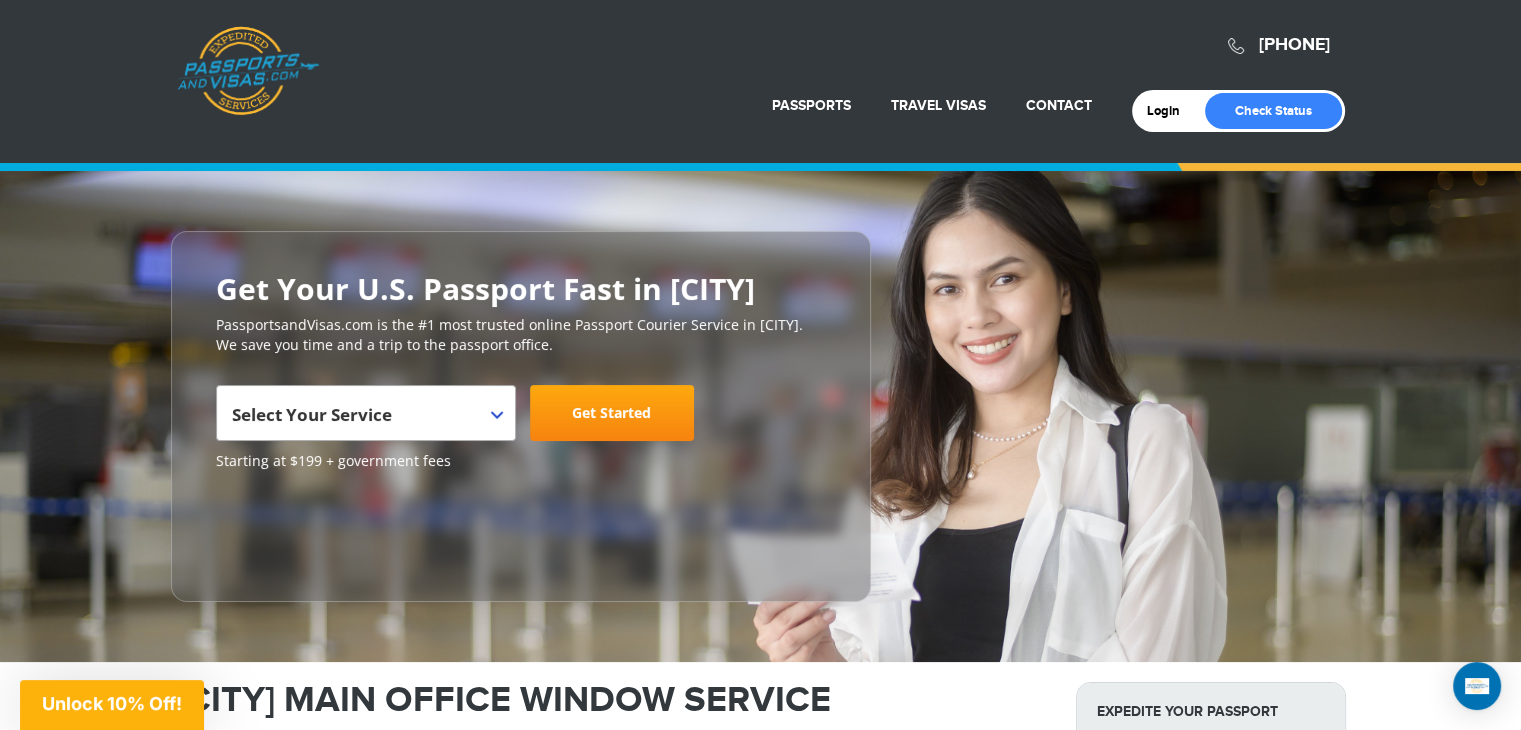 scroll, scrollTop: 100, scrollLeft: 0, axis: vertical 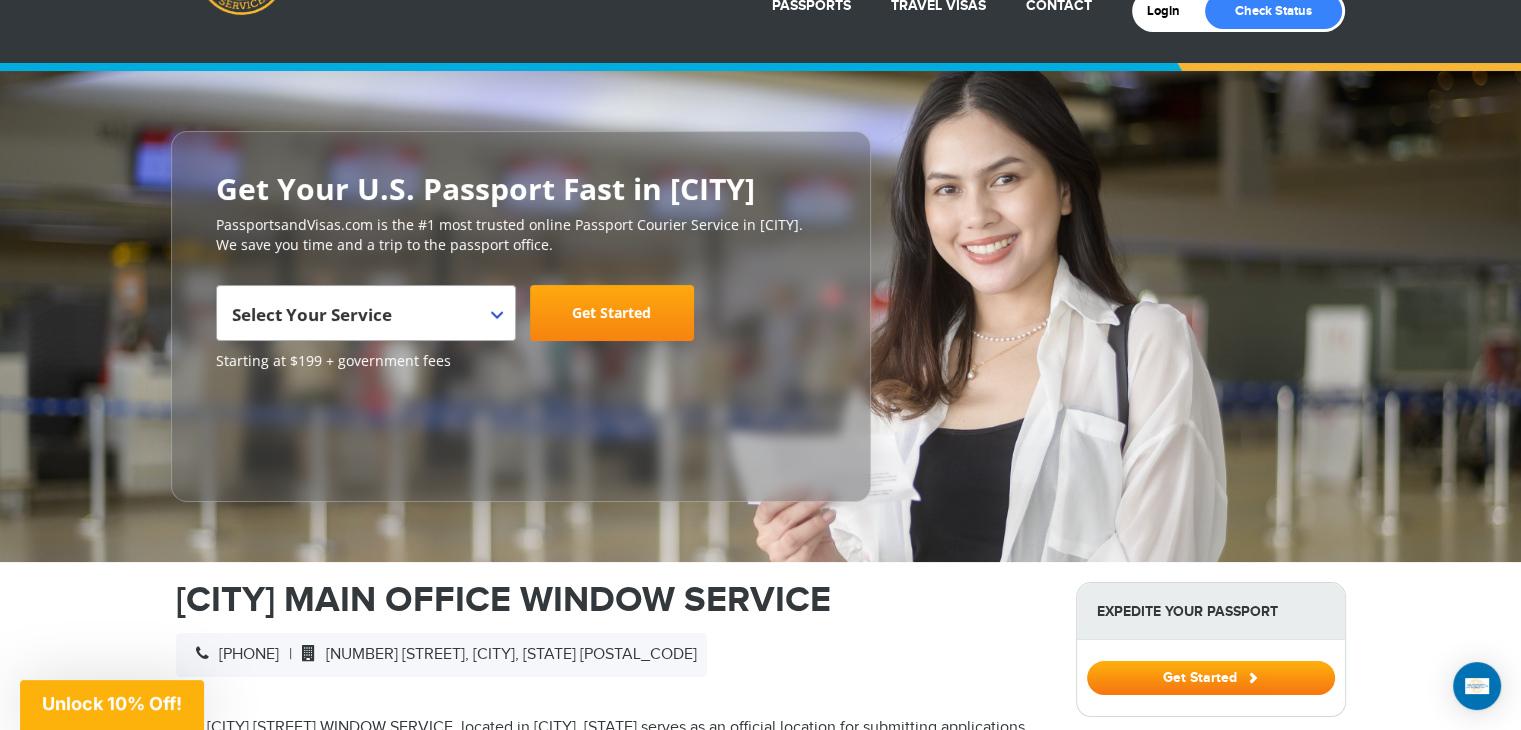click on "Get Started" at bounding box center (612, 313) 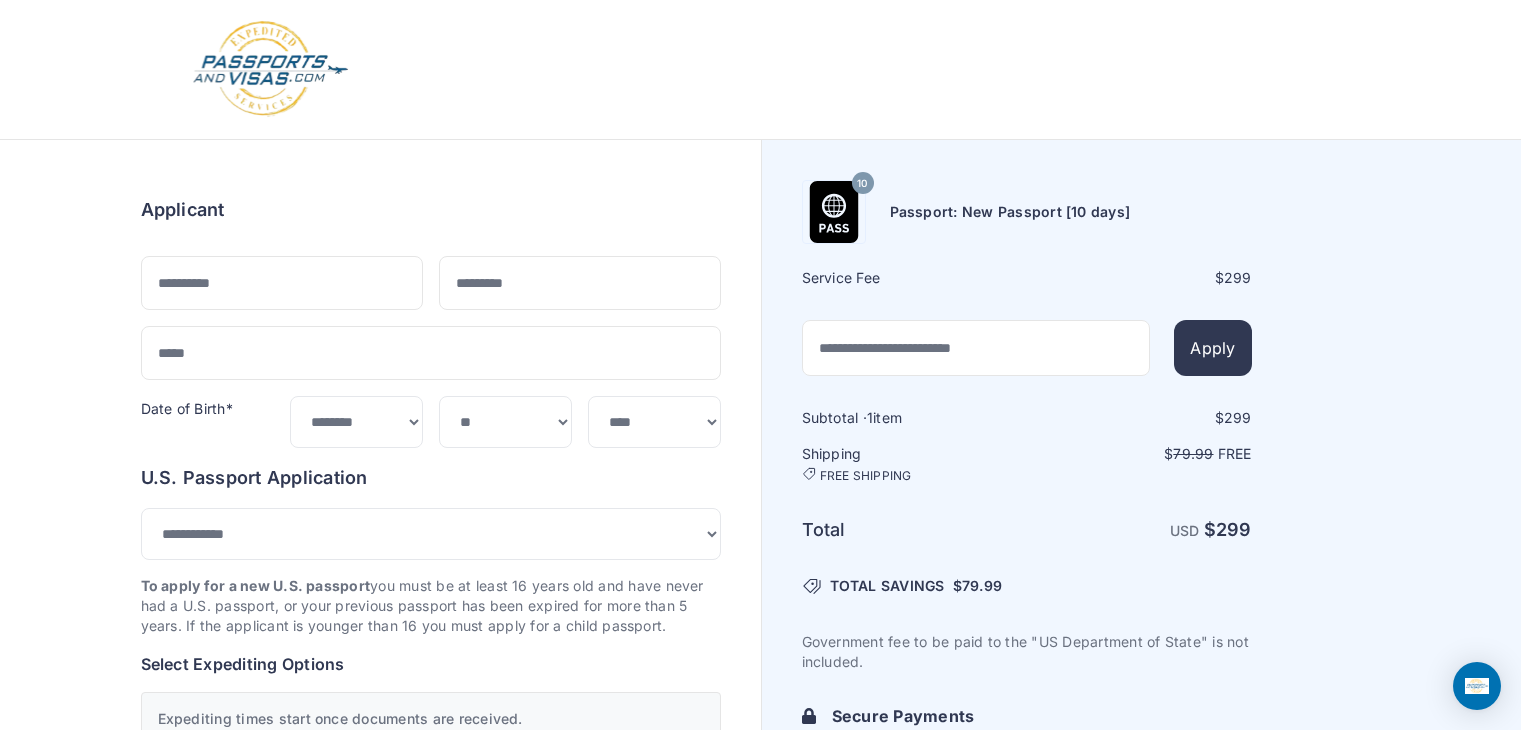 scroll, scrollTop: 0, scrollLeft: 0, axis: both 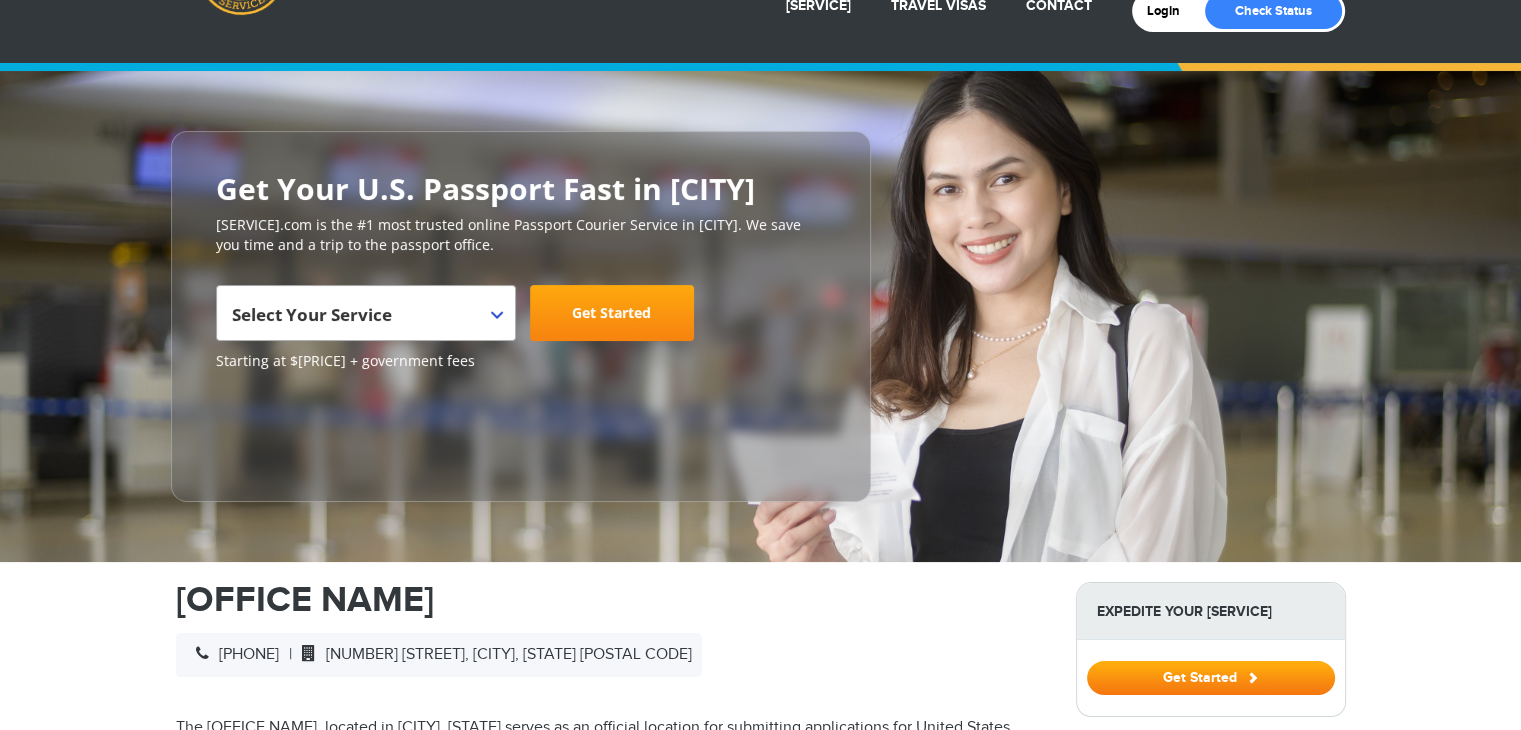 click on "Select Your Service" at bounding box center (366, 313) 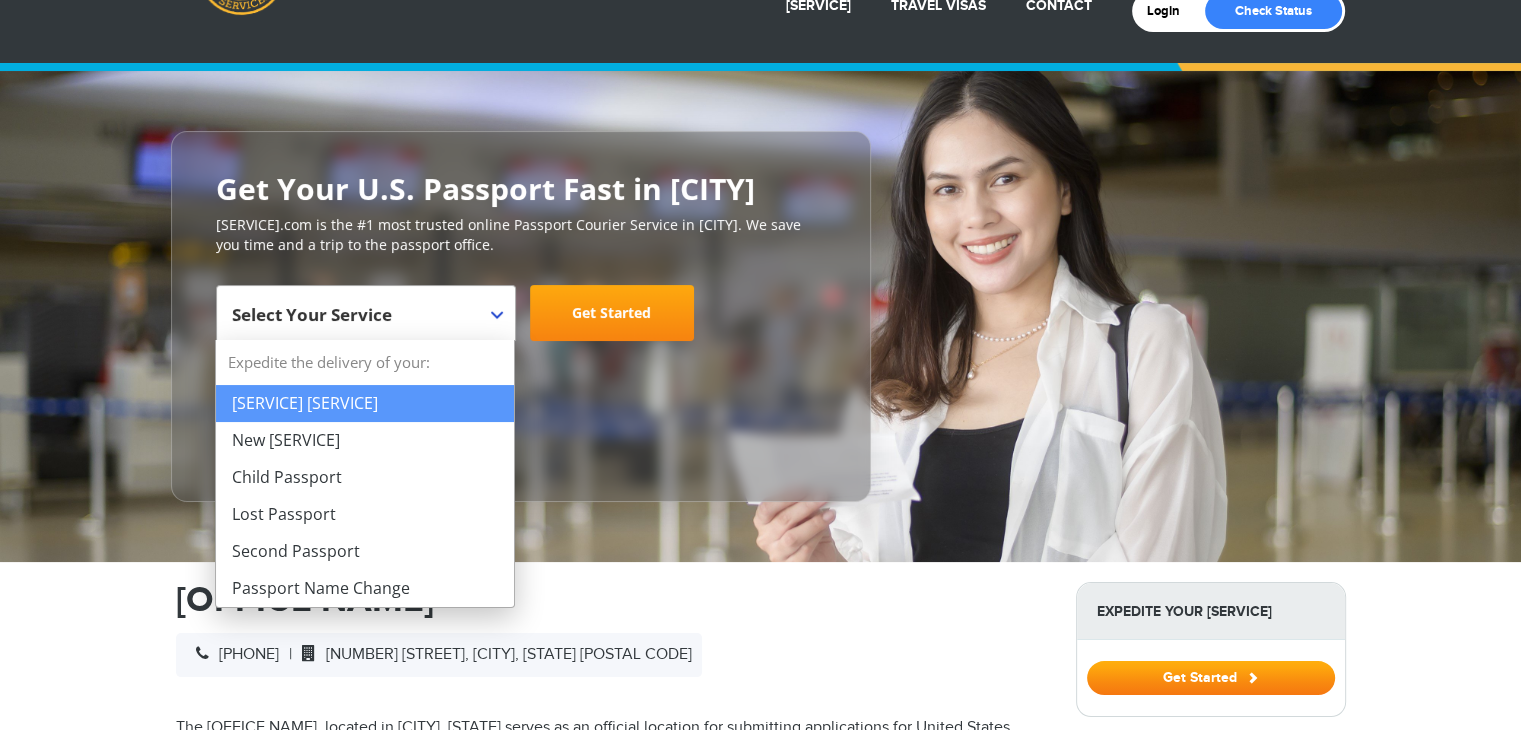 scroll, scrollTop: 0, scrollLeft: 0, axis: both 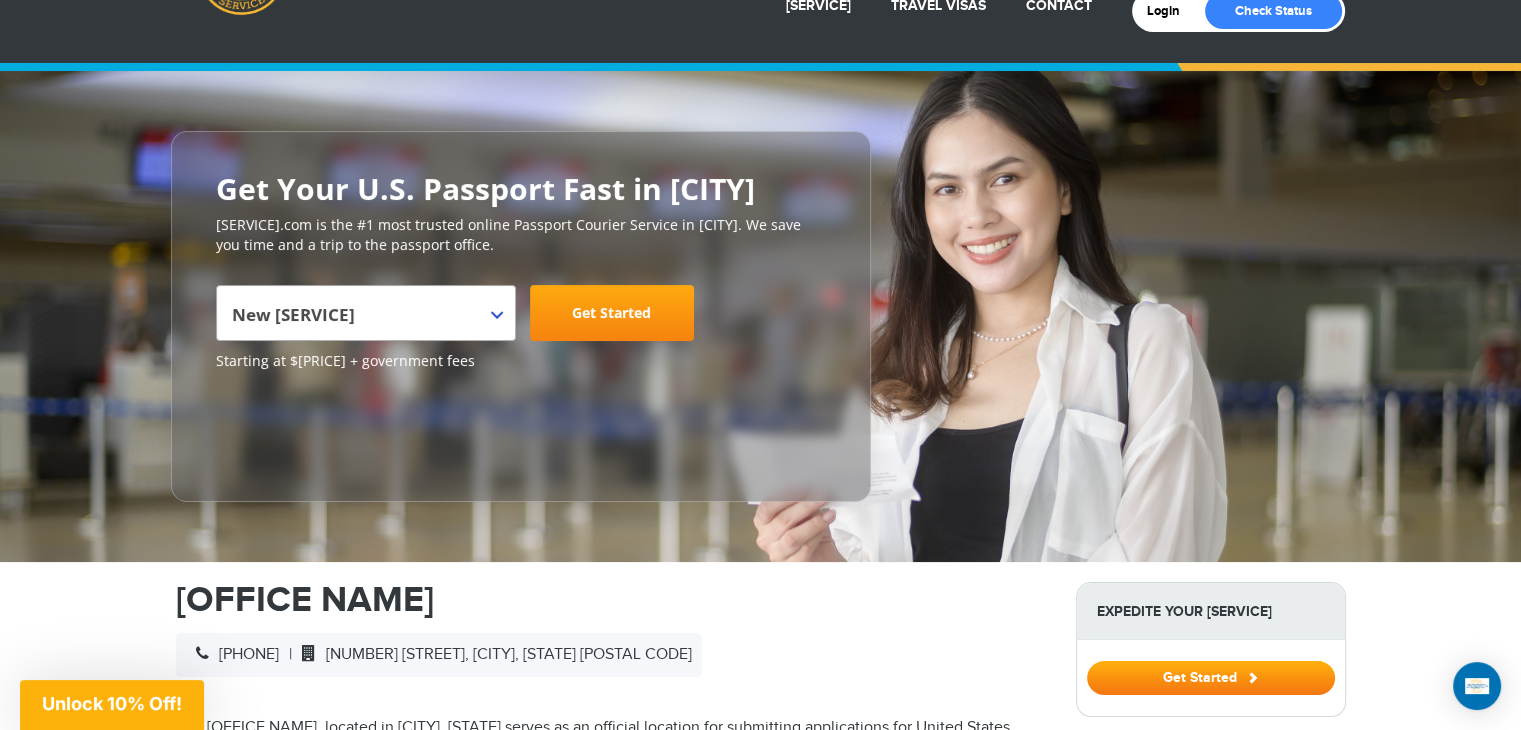 click on "Get Started" at bounding box center [612, 313] 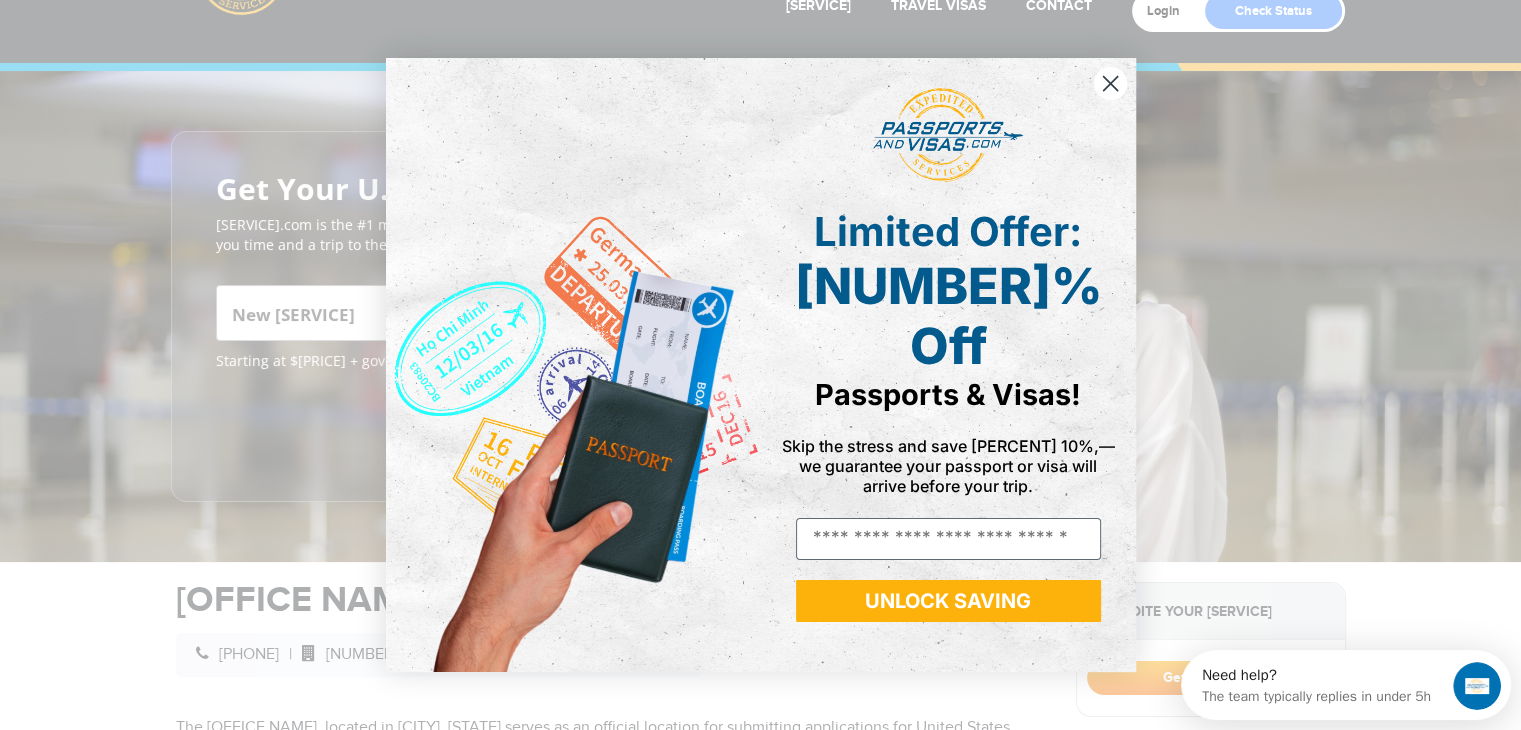 scroll, scrollTop: 0, scrollLeft: 0, axis: both 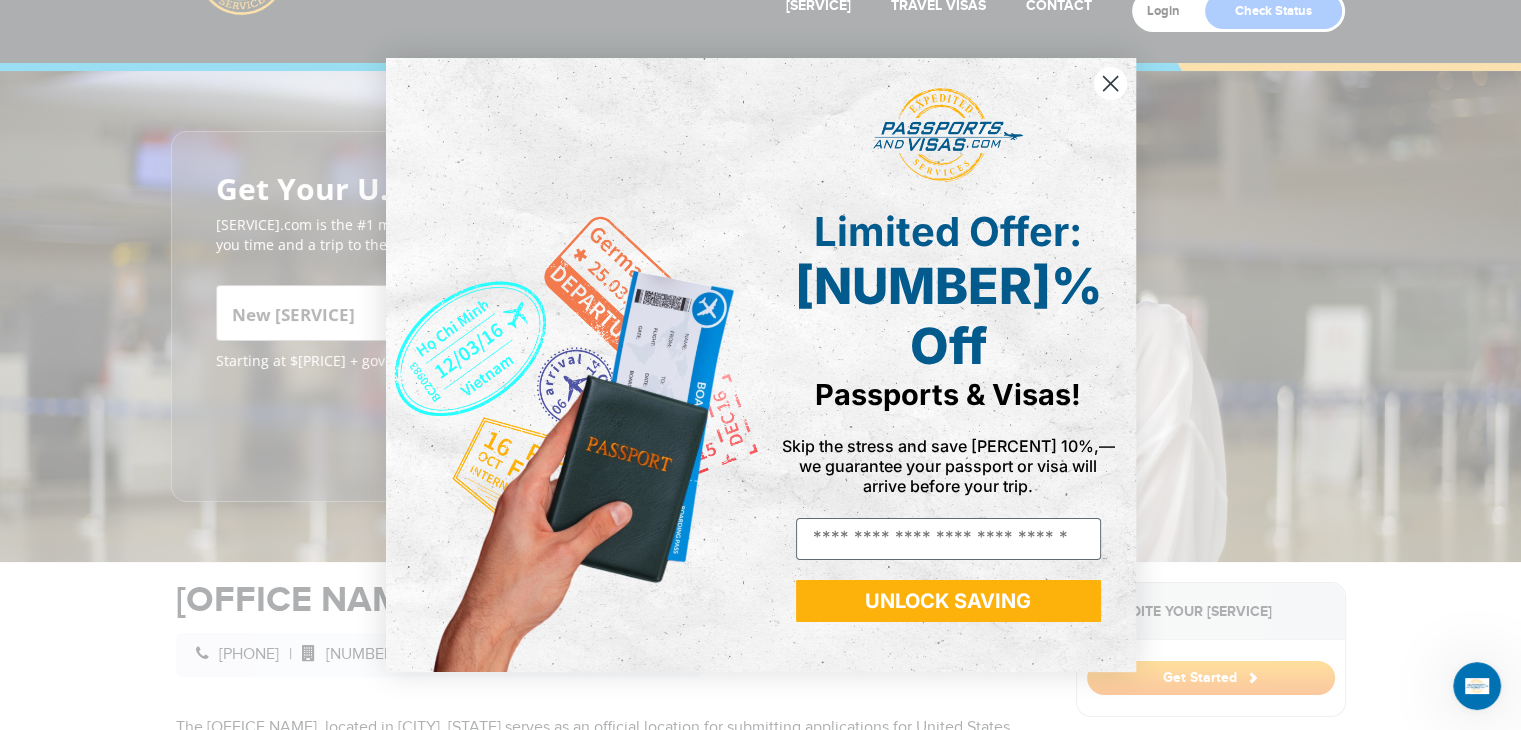 click at bounding box center [1109, 83] 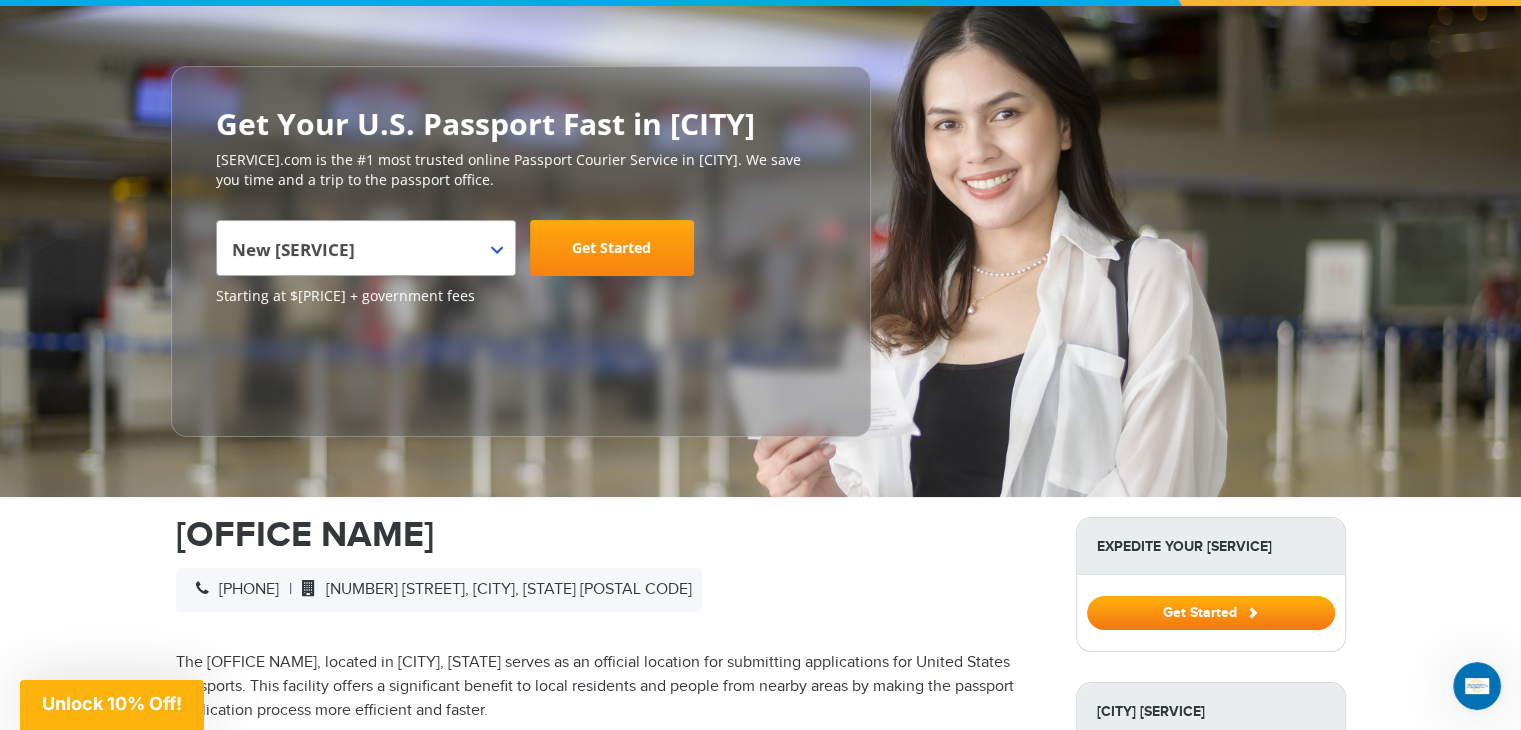 scroll, scrollTop: 200, scrollLeft: 0, axis: vertical 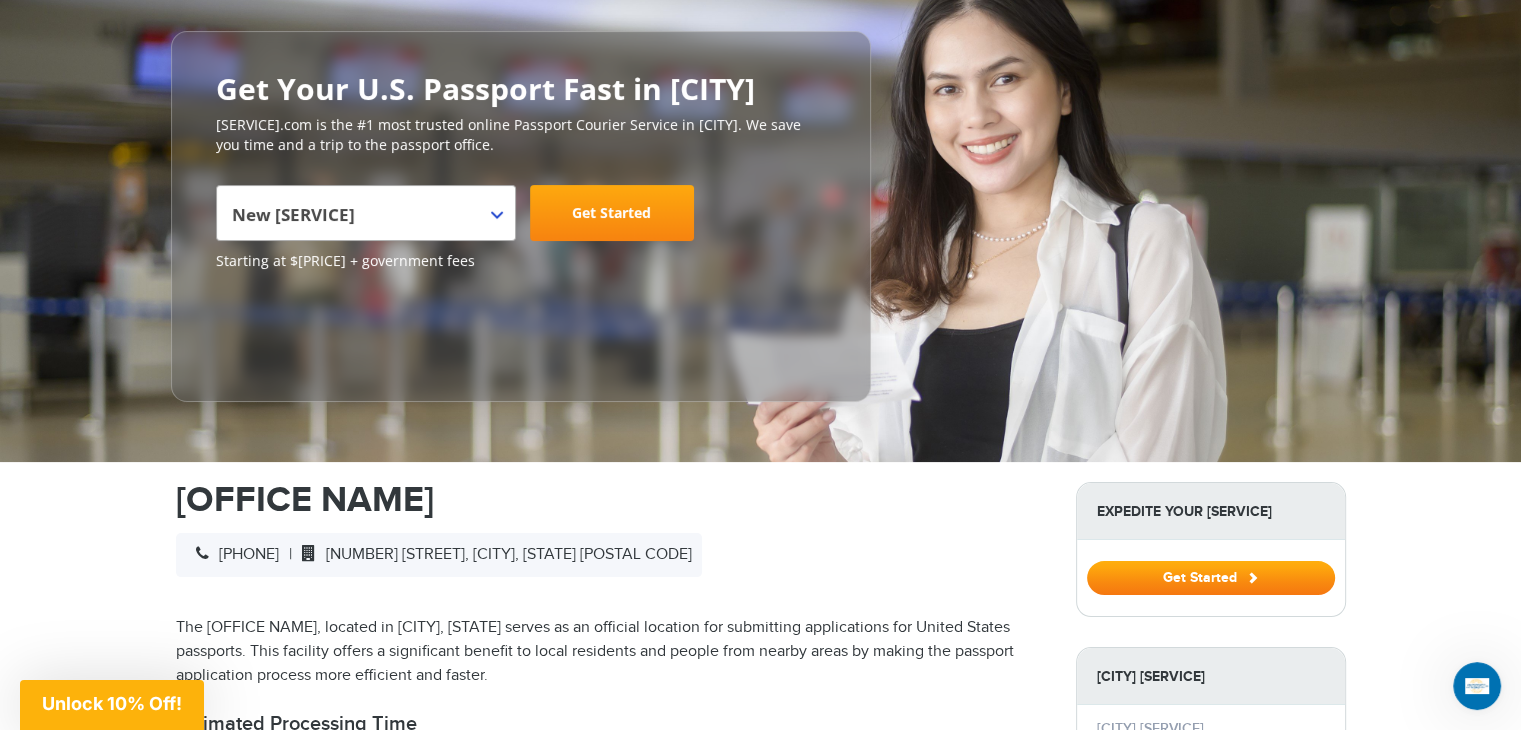 click on "Get Started" at bounding box center [612, 213] 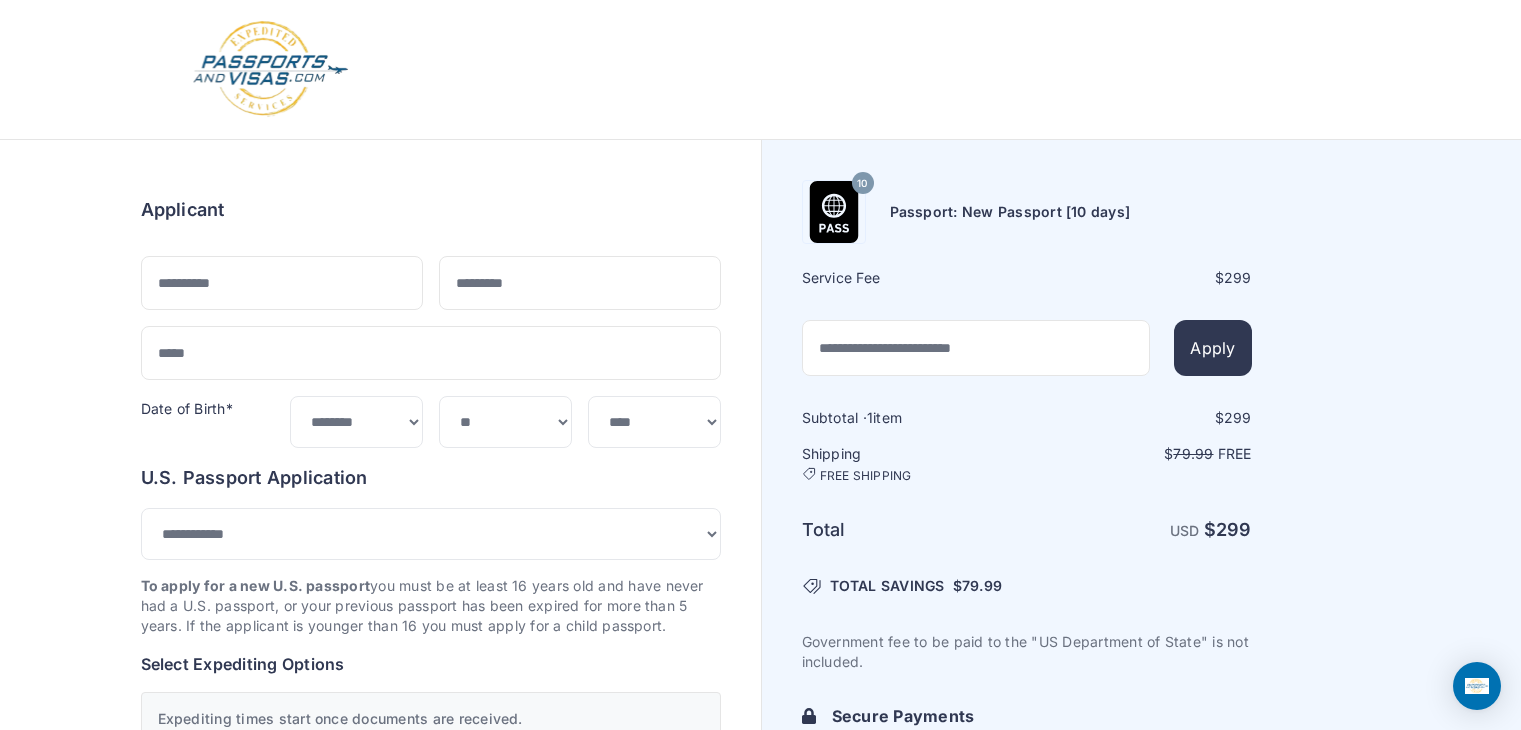 scroll, scrollTop: 0, scrollLeft: 0, axis: both 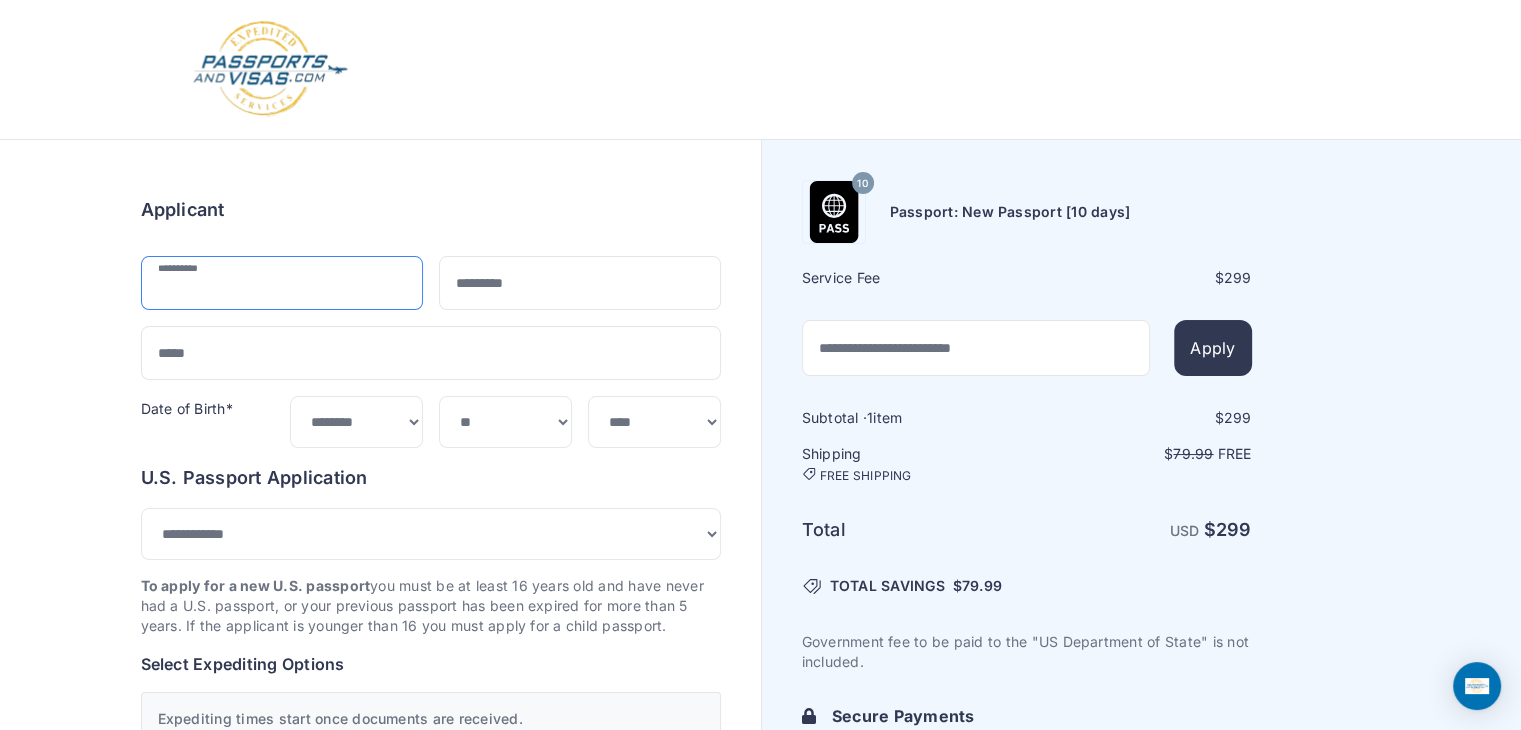 click at bounding box center [282, 283] 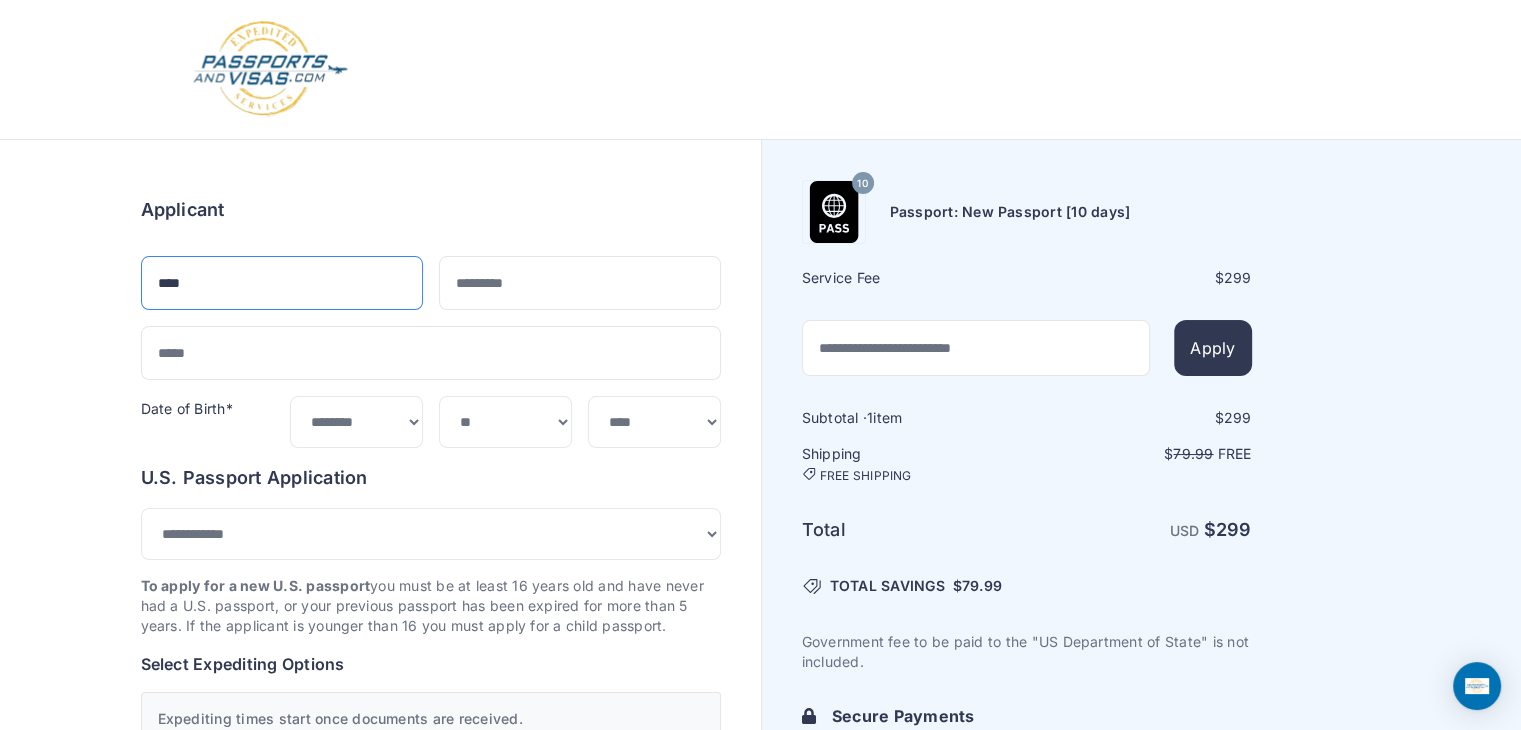 type on "******" 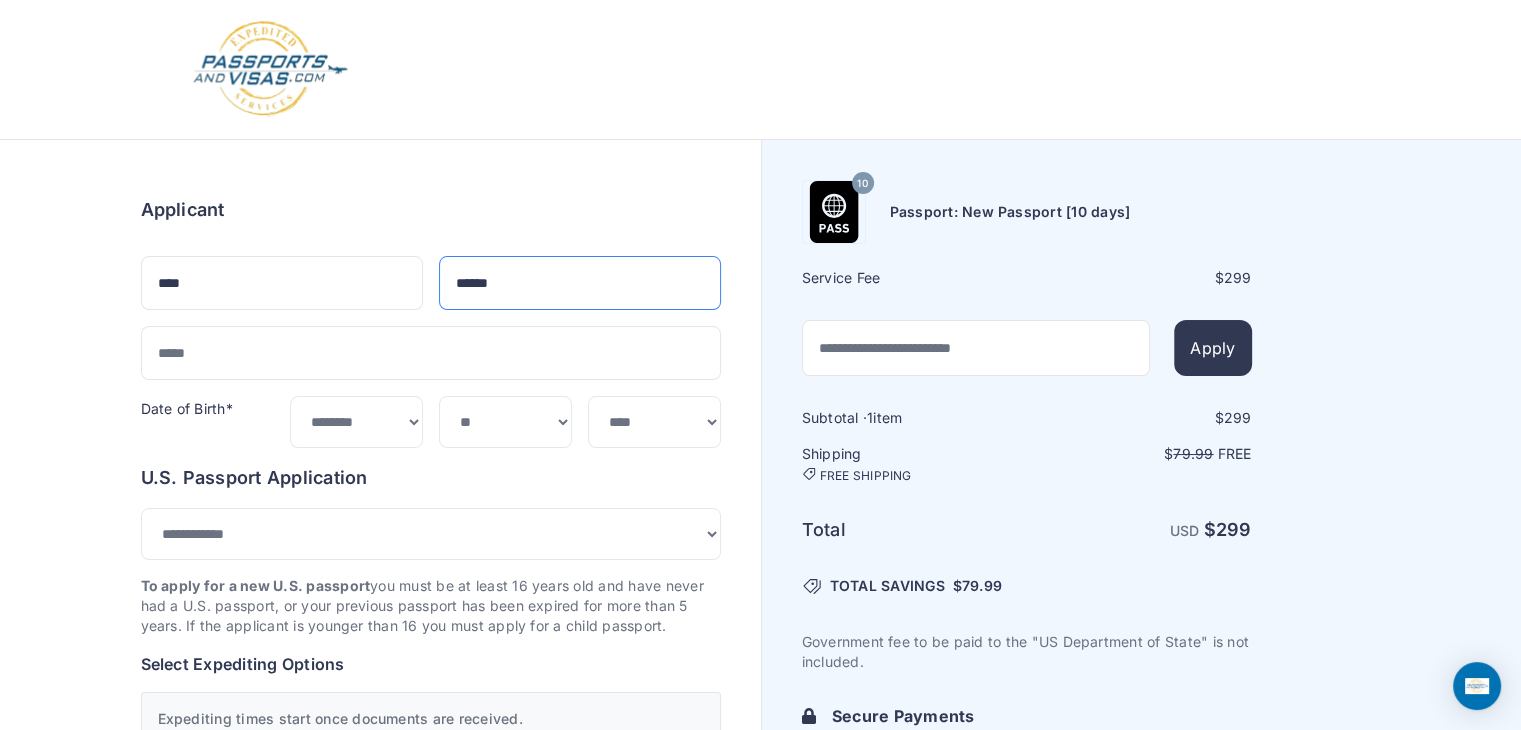 type on "**********" 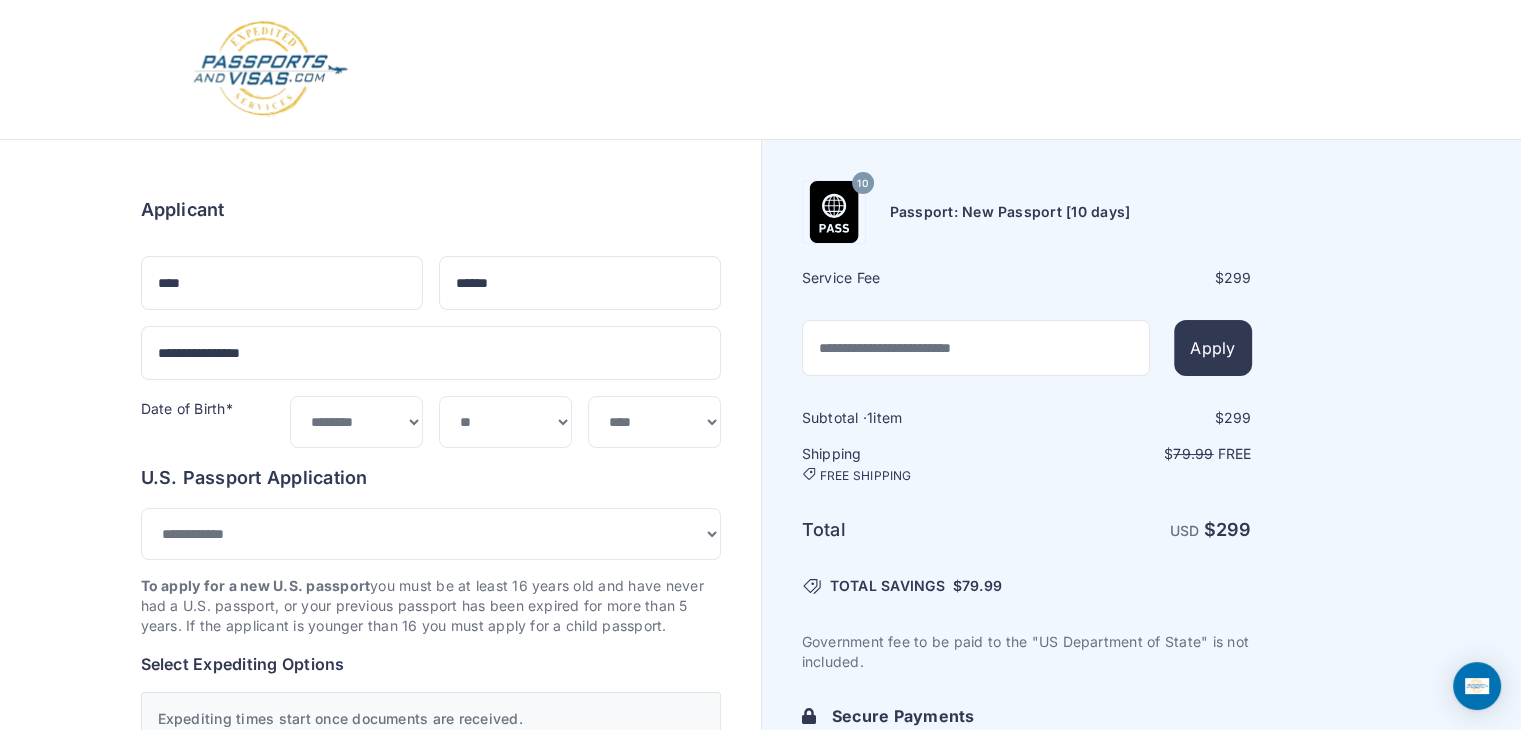 type on "**********" 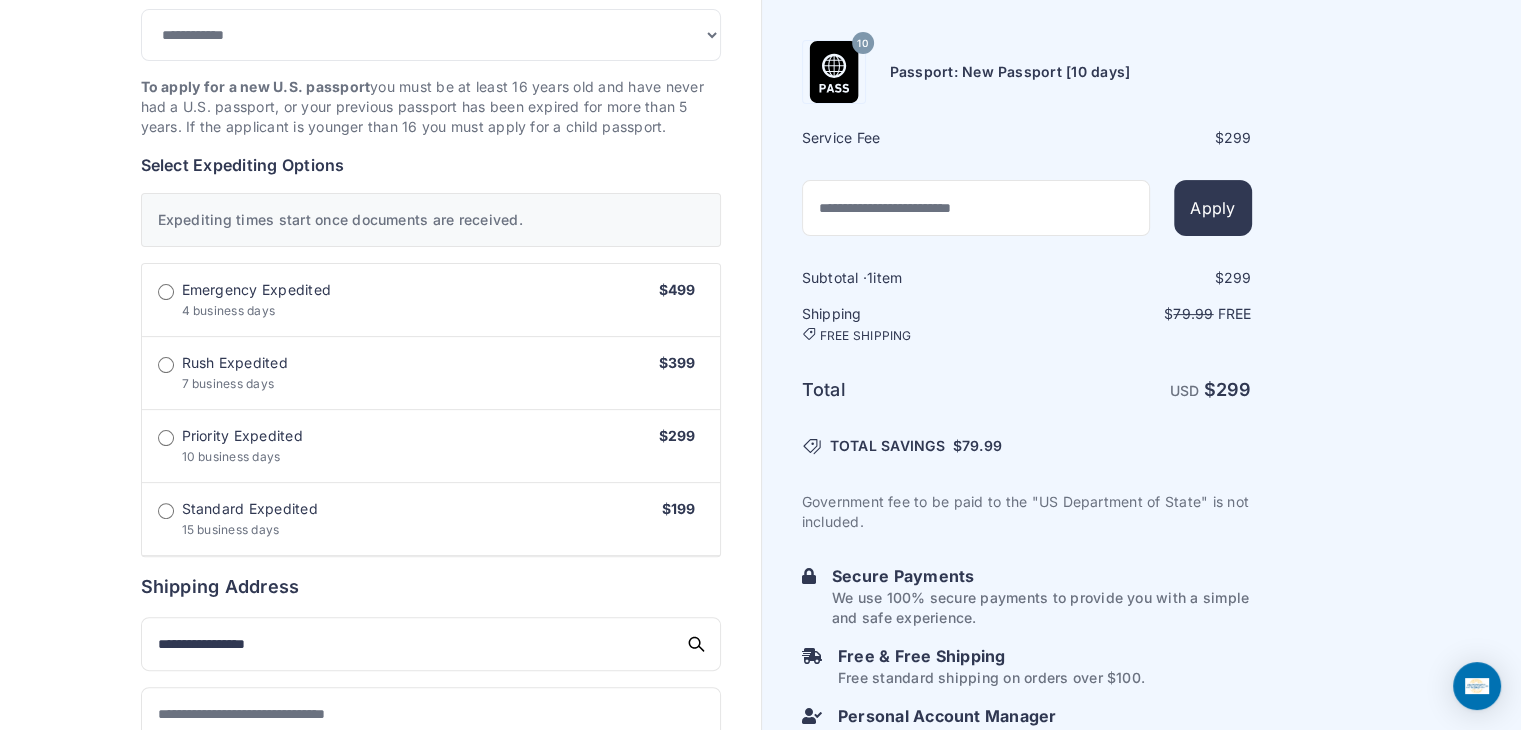 scroll, scrollTop: 500, scrollLeft: 0, axis: vertical 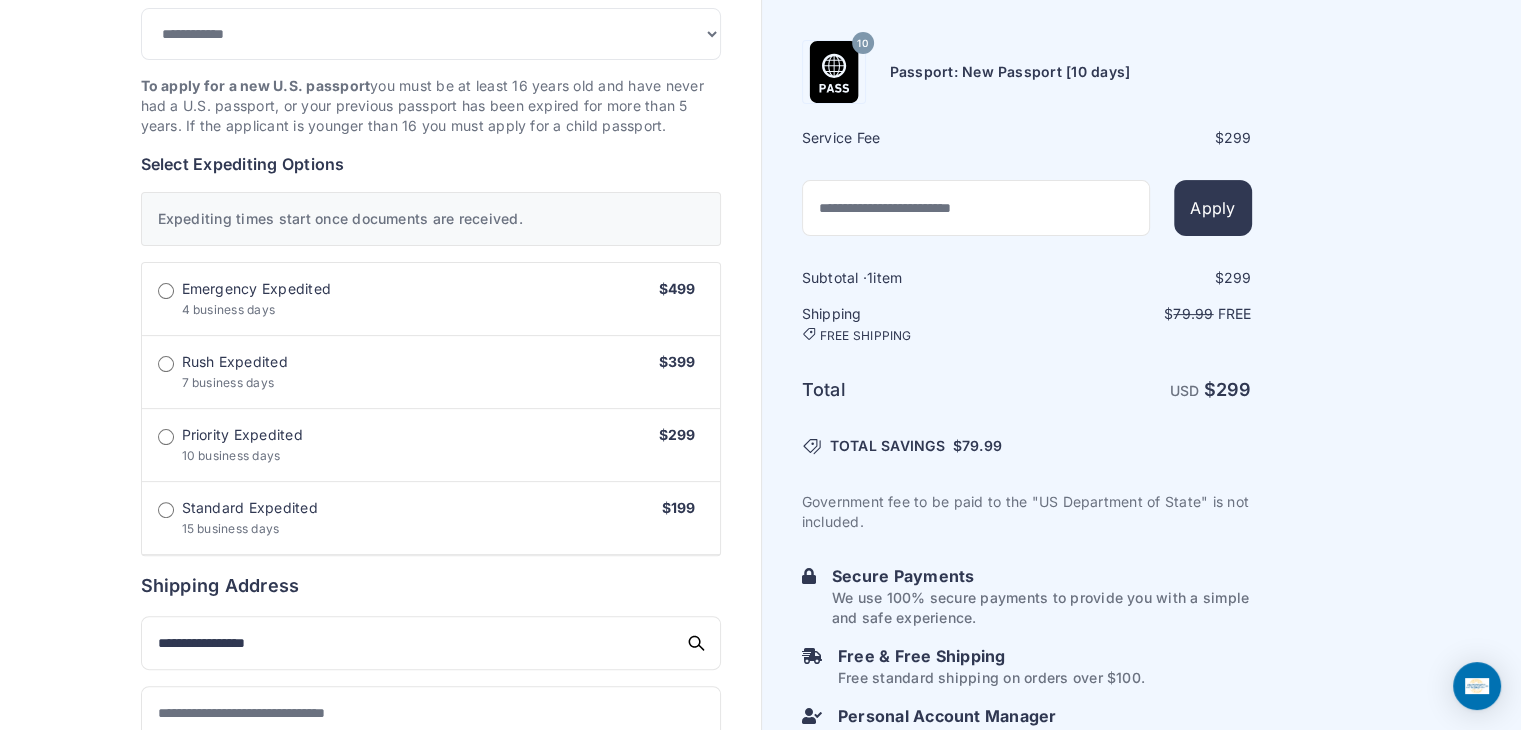 click on "Standard Expedited
15 business days
$199" at bounding box center (431, 299) 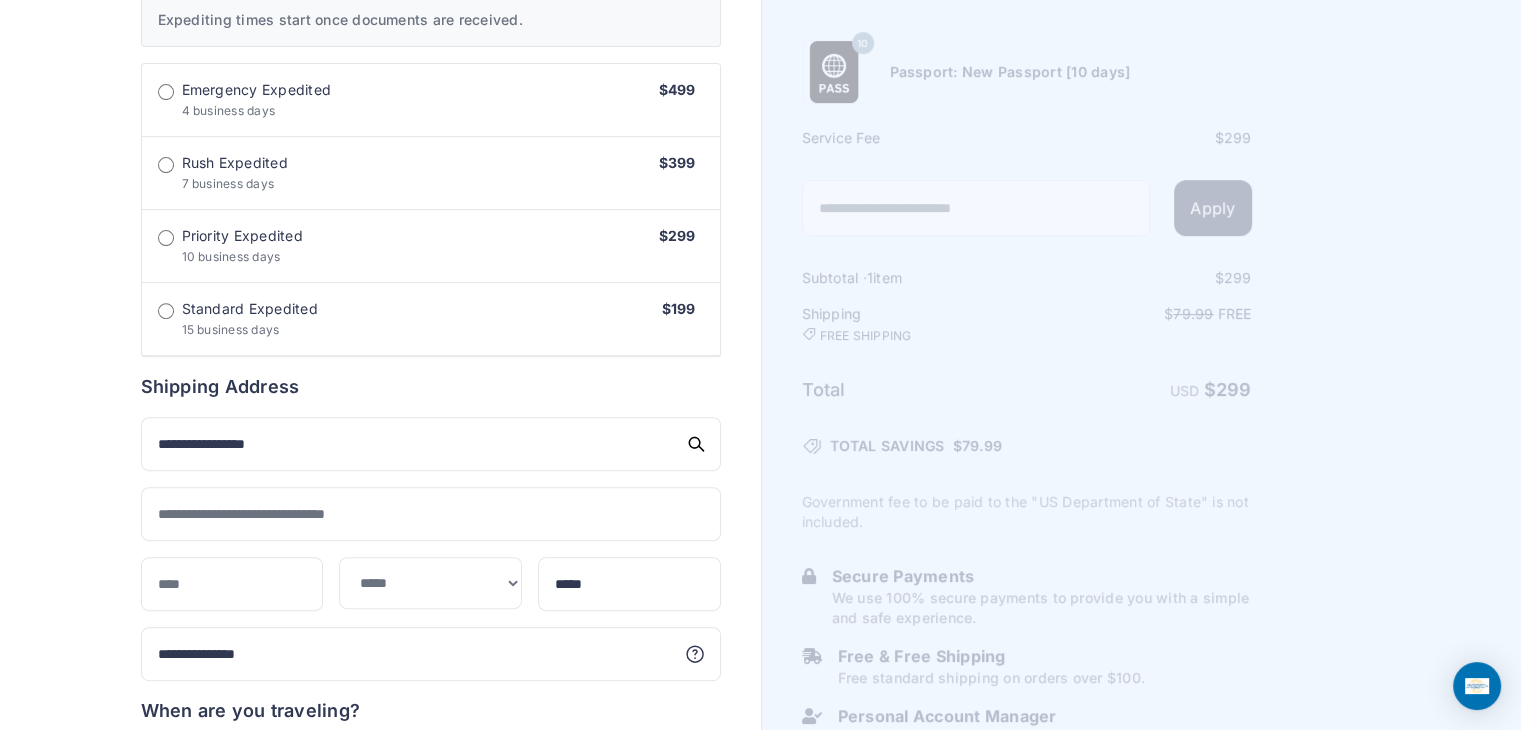 scroll, scrollTop: 700, scrollLeft: 0, axis: vertical 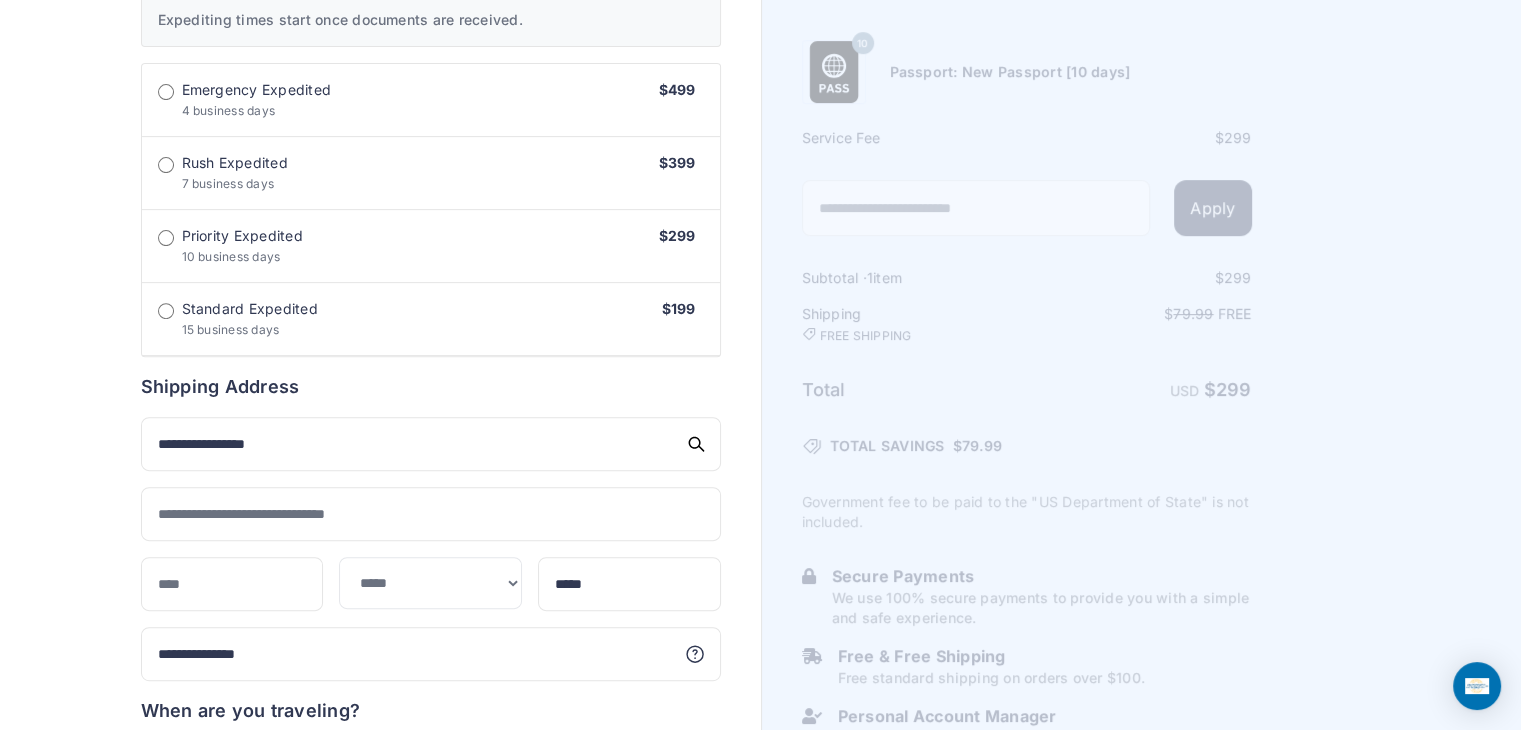 click on "Priority Expedited
10 business days
$299" at bounding box center (431, 100) 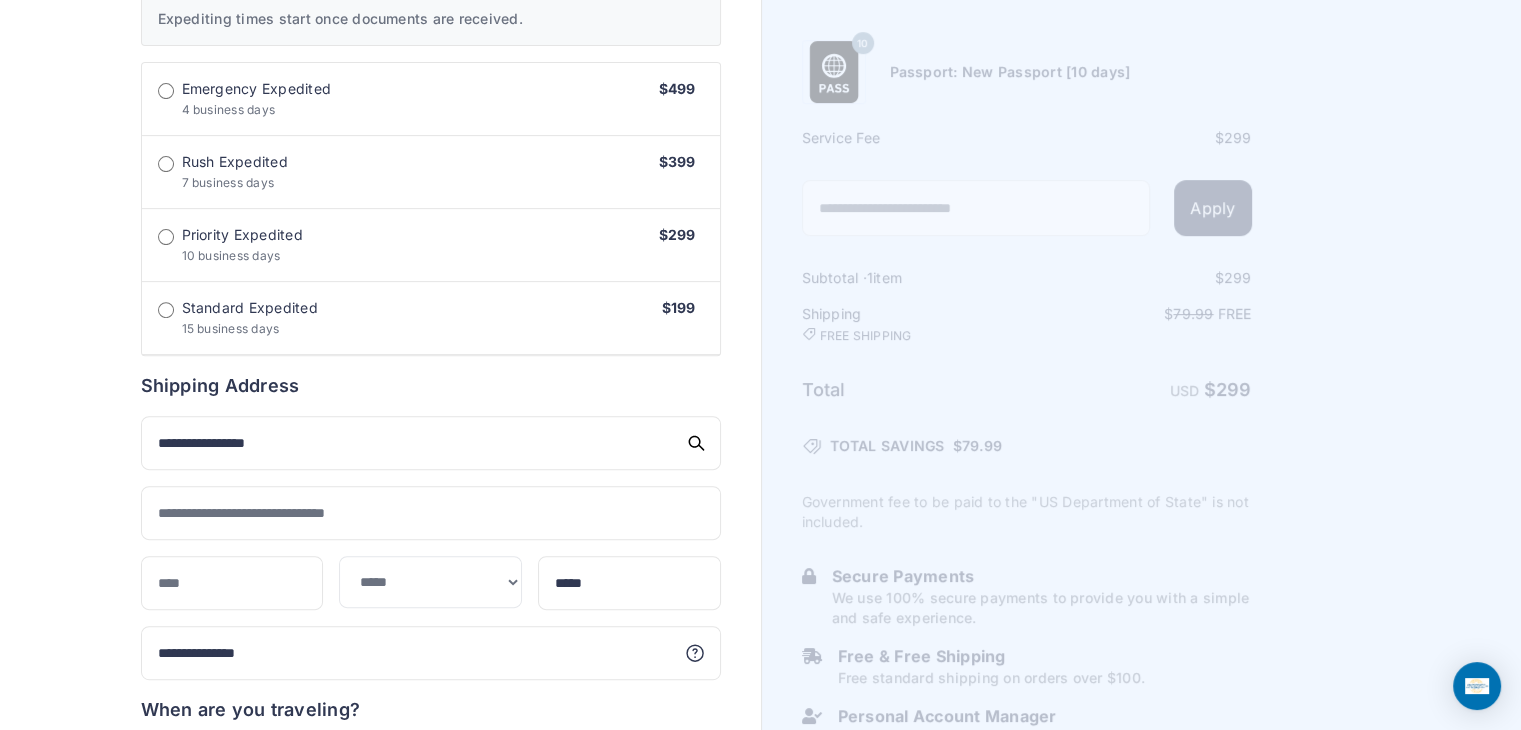 click on "Rush Expedited
7 business days
$399" at bounding box center (431, 99) 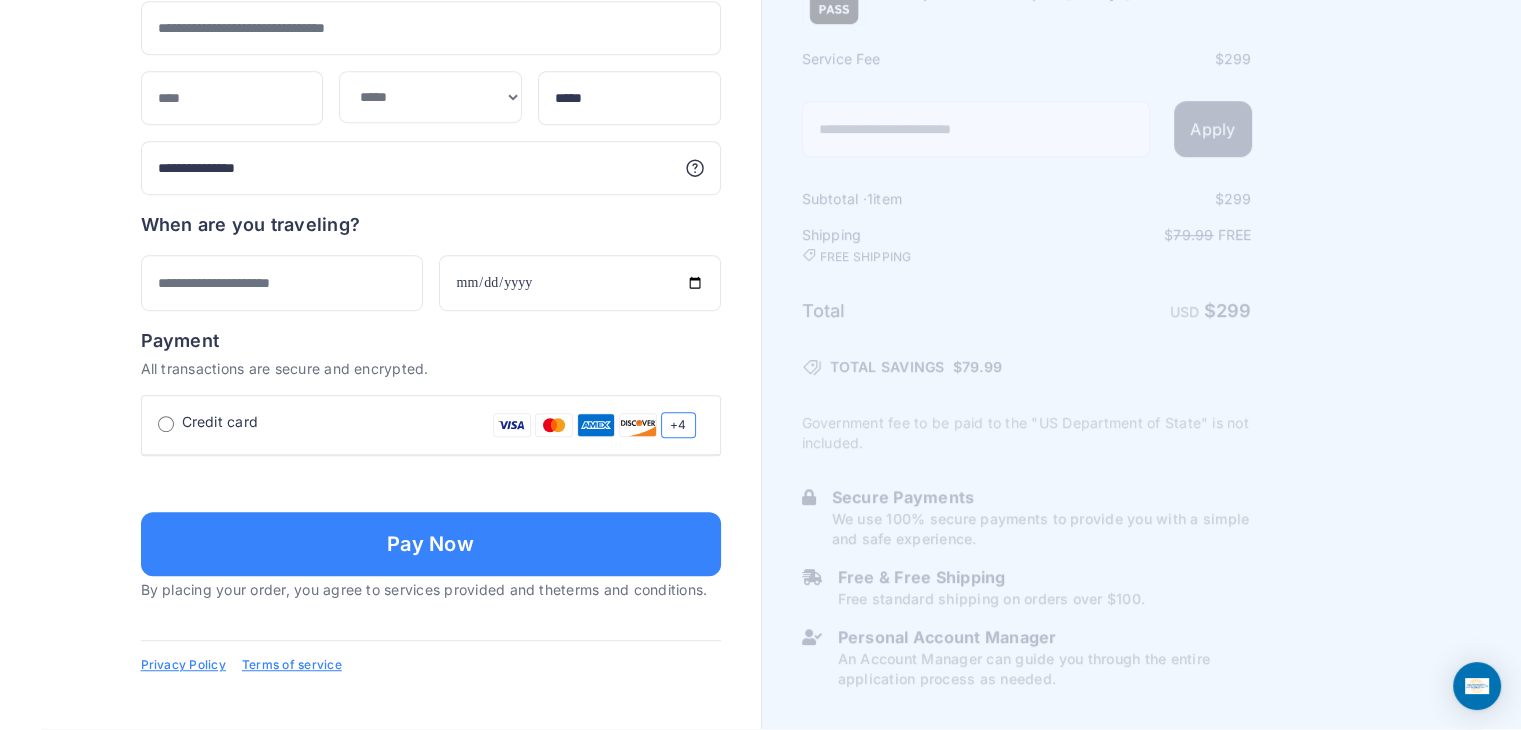 scroll, scrollTop: 1300, scrollLeft: 0, axis: vertical 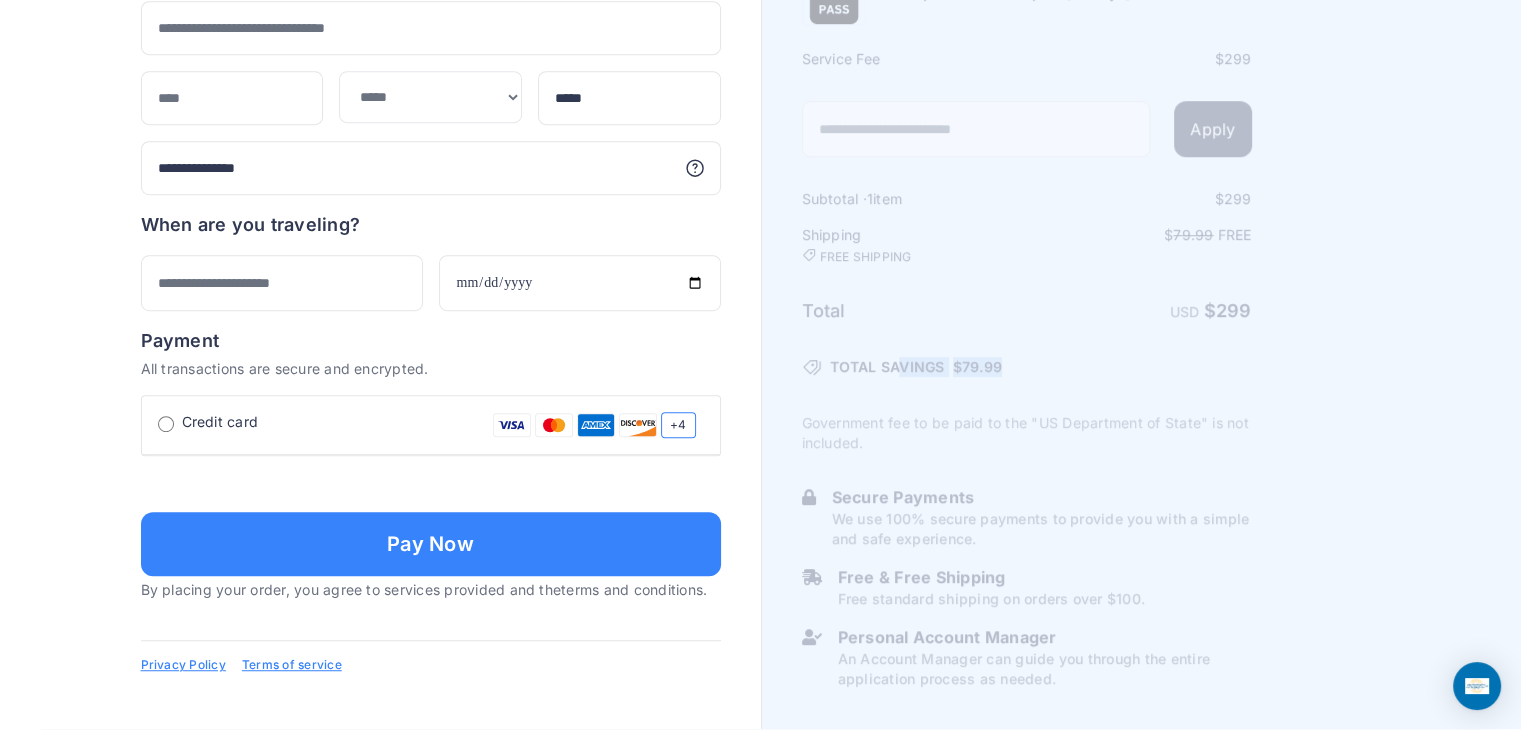 drag, startPoint x: 898, startPoint y: 441, endPoint x: 1037, endPoint y: 427, distance: 139.70326 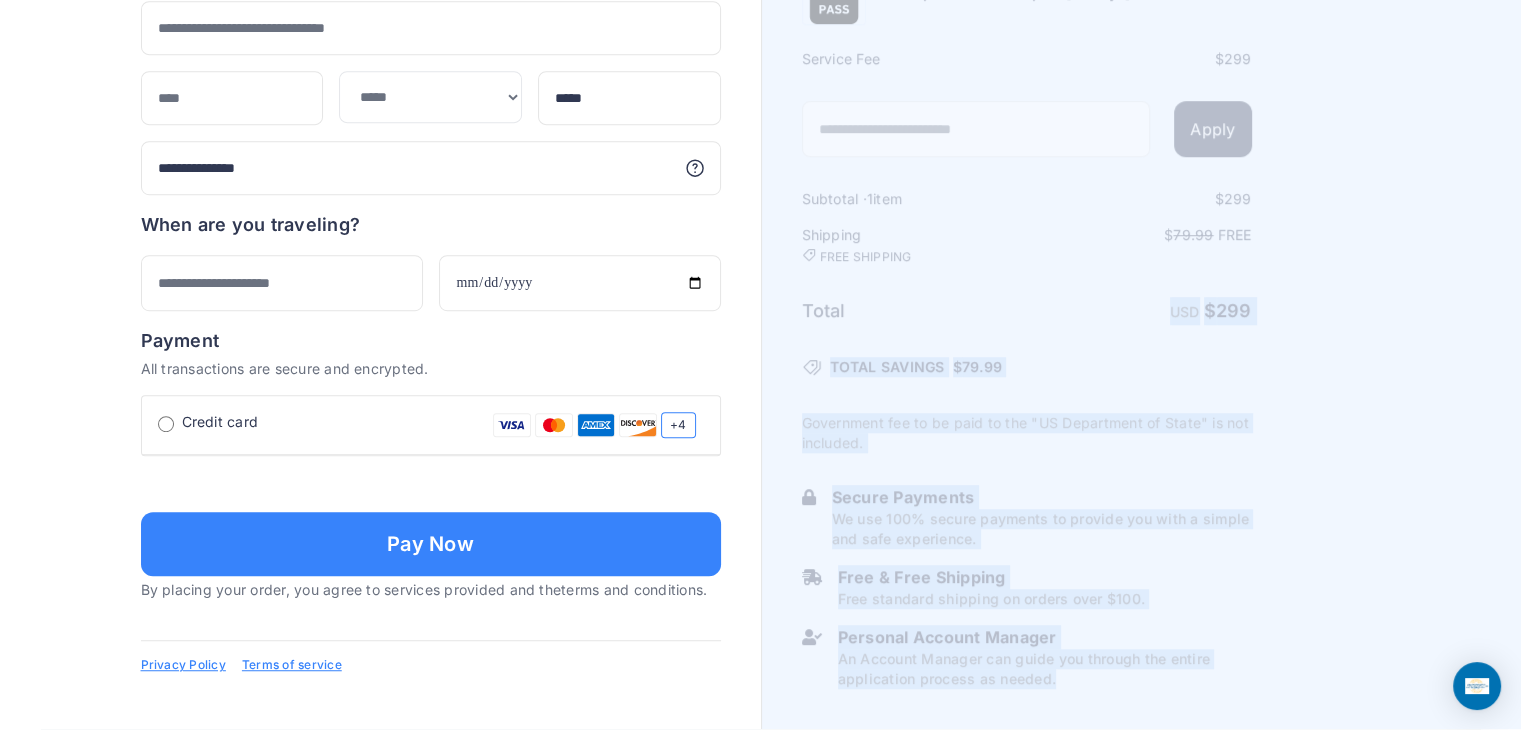 drag, startPoint x: 1168, startPoint y: 393, endPoint x: 1272, endPoint y: 389, distance: 104.0769 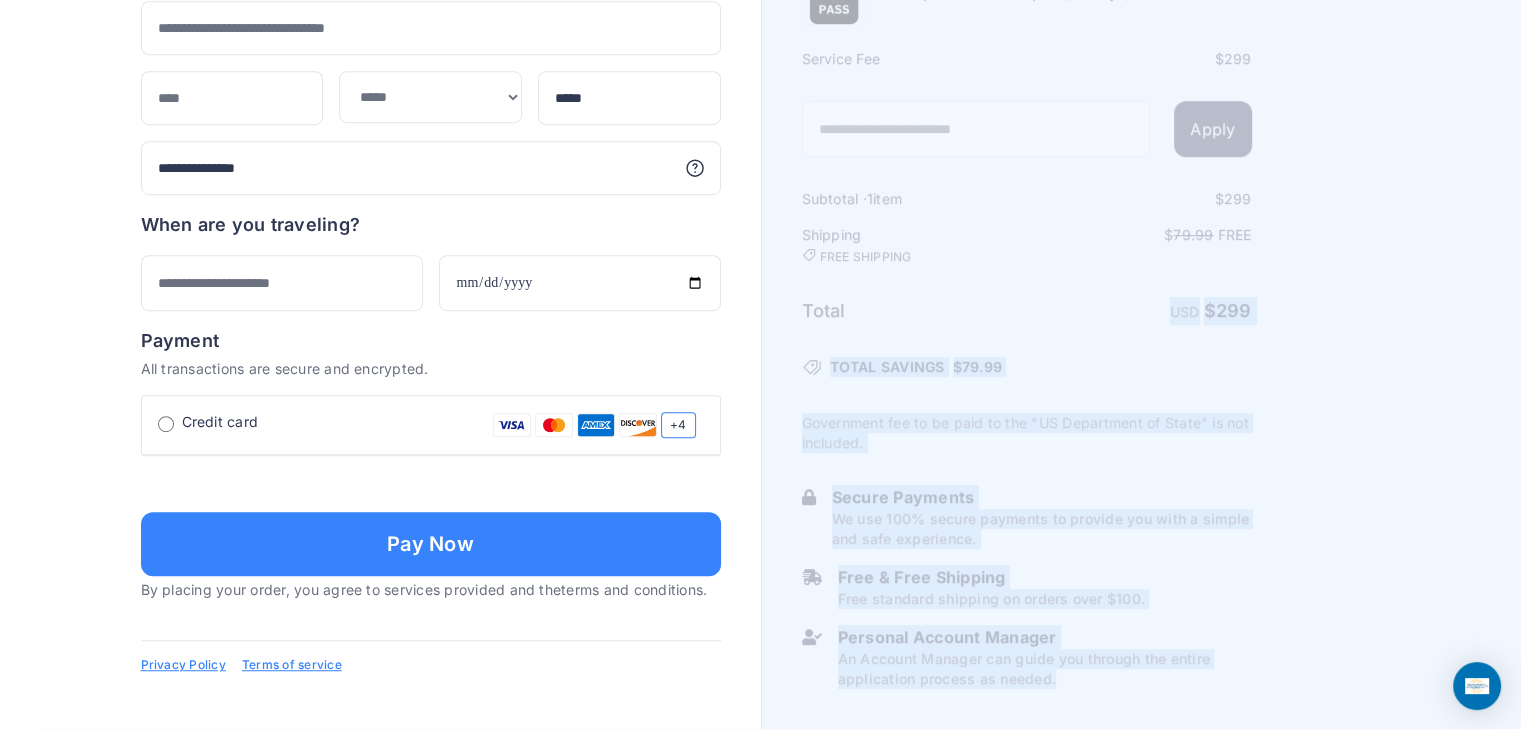 click on "10
Passport: New Passport [10 days]
Service Fee
$ 299
Apply
1" at bounding box center (1142, -158) 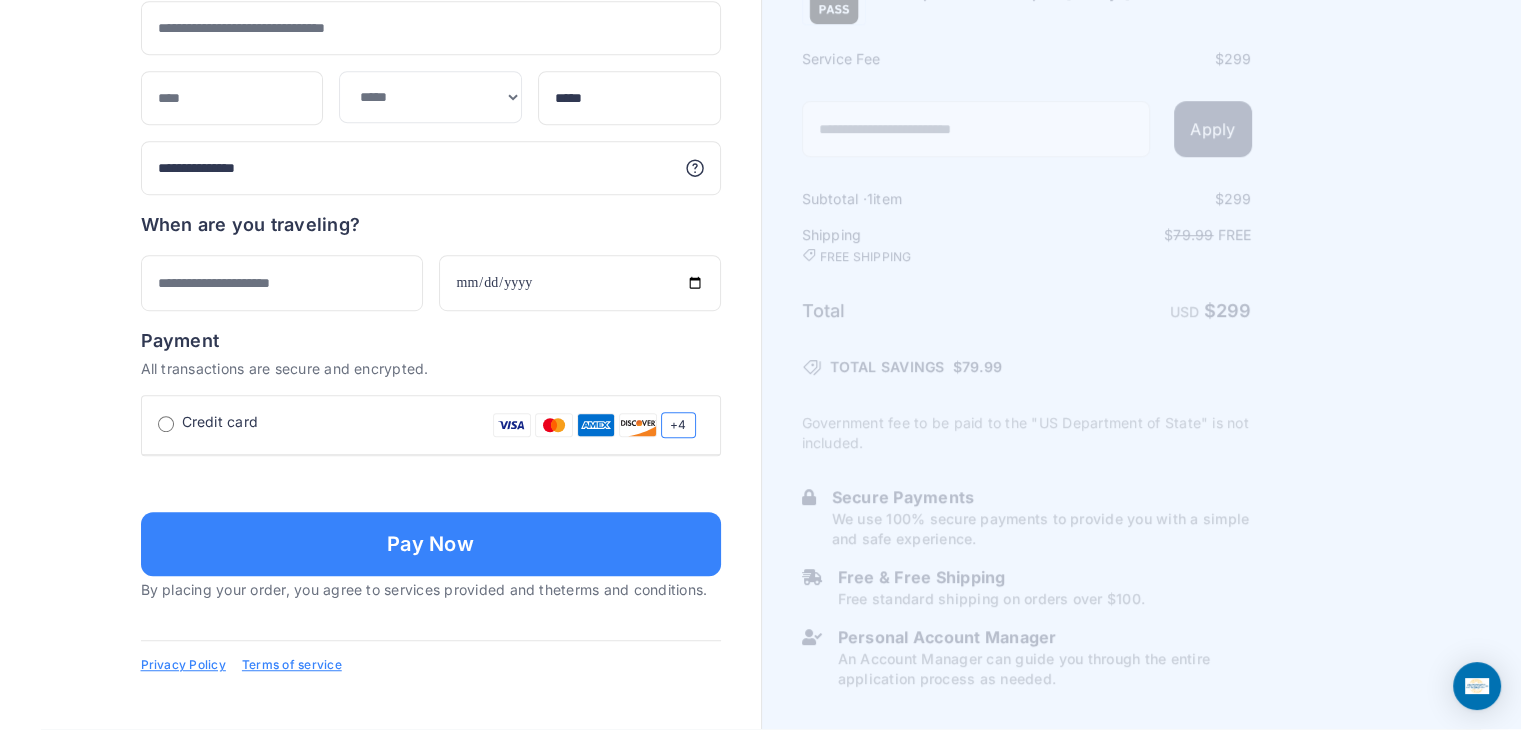 scroll, scrollTop: 1300, scrollLeft: 0, axis: vertical 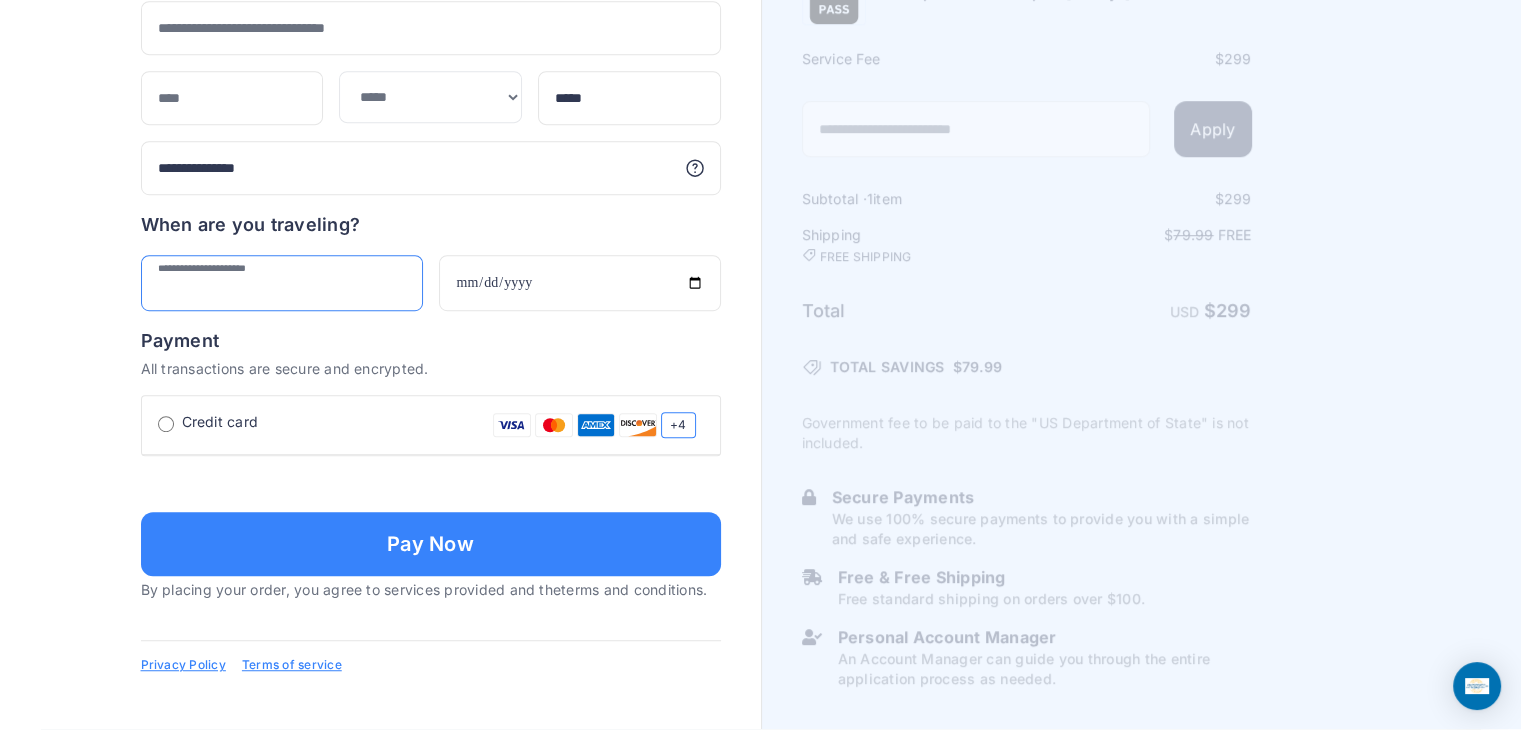 click at bounding box center (282, 283) 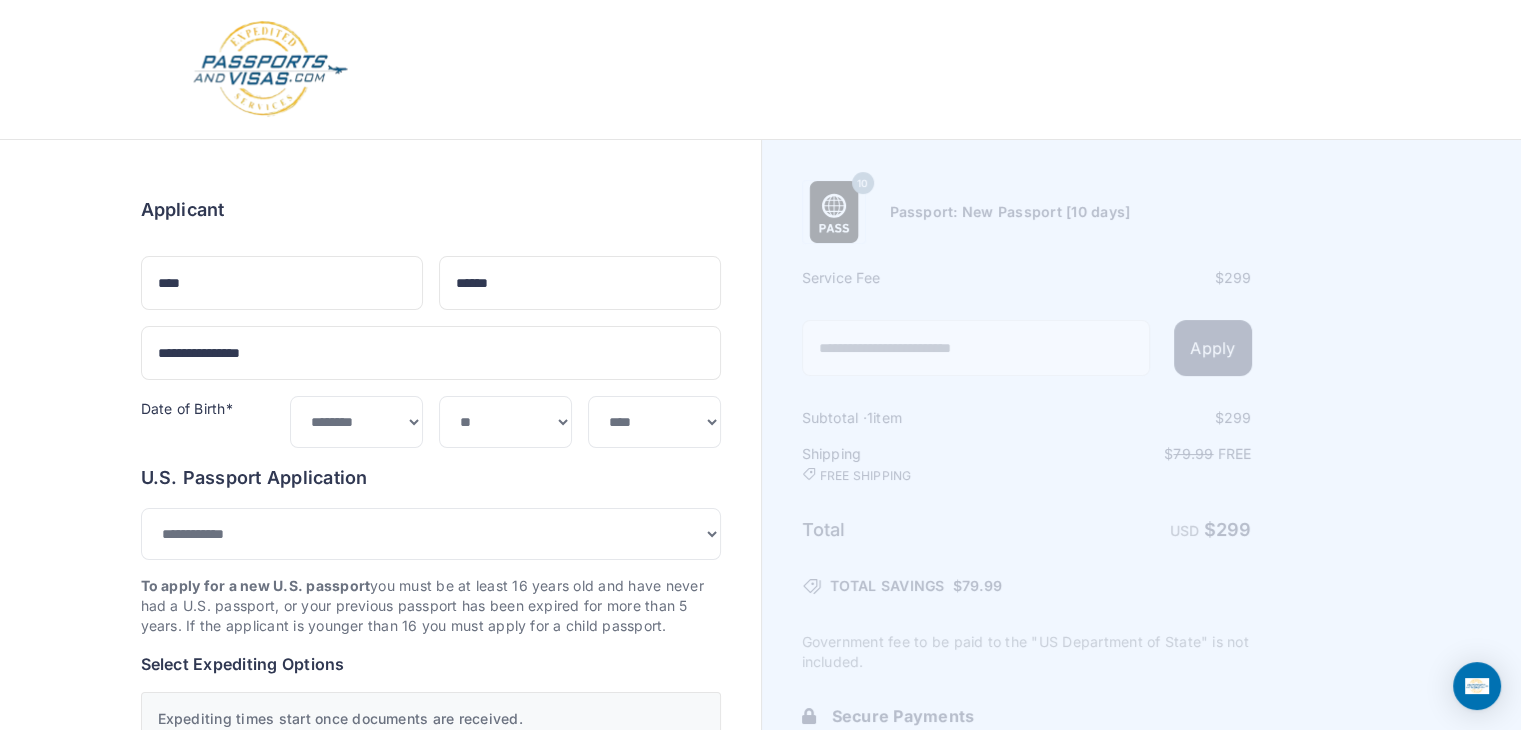 scroll, scrollTop: 0, scrollLeft: 0, axis: both 